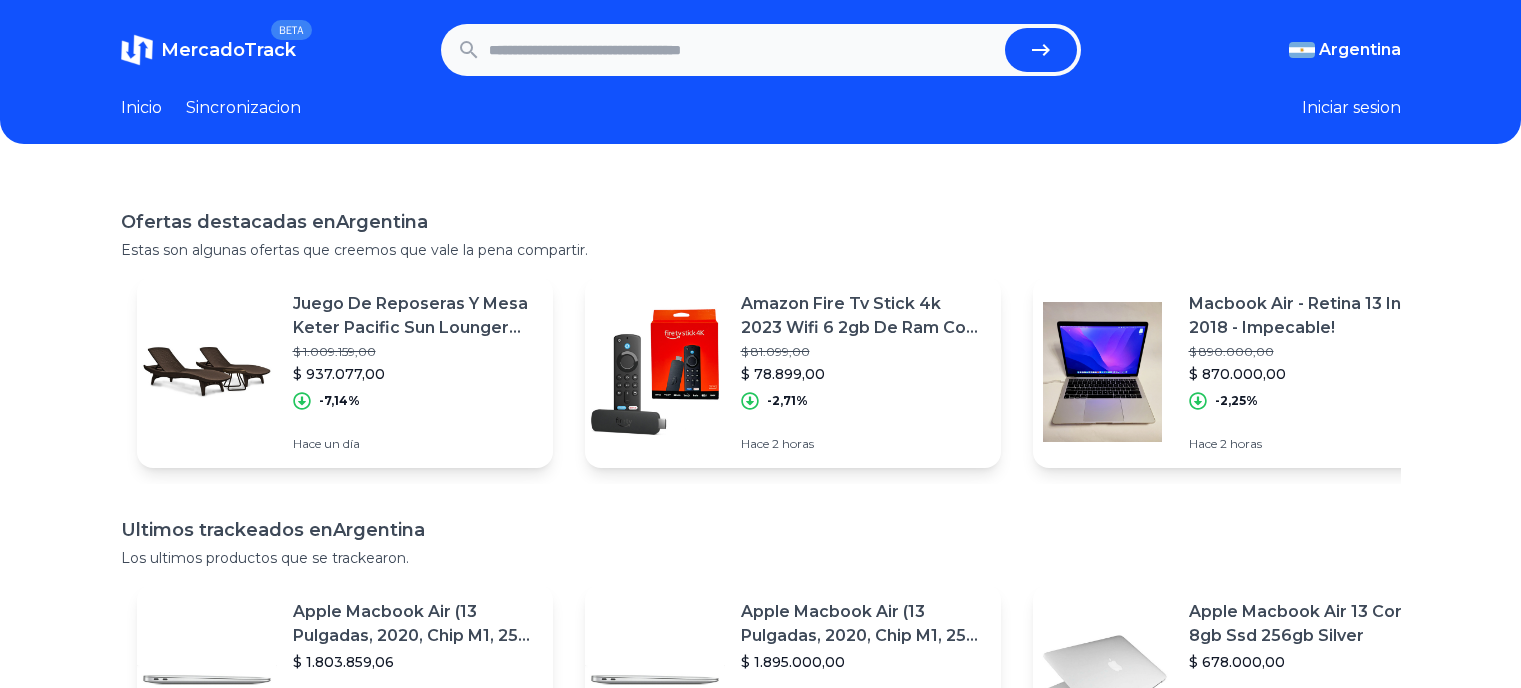 scroll, scrollTop: 0, scrollLeft: 0, axis: both 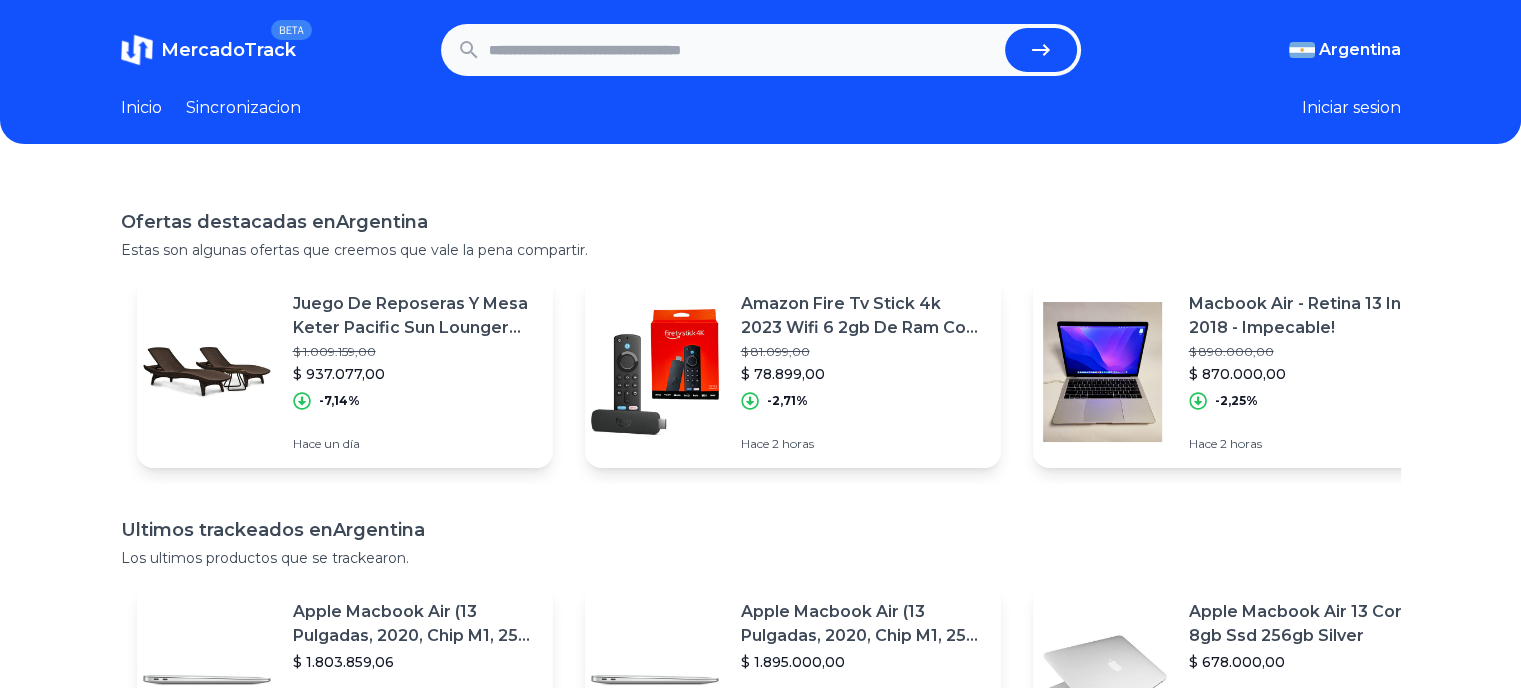 click at bounding box center [743, 50] 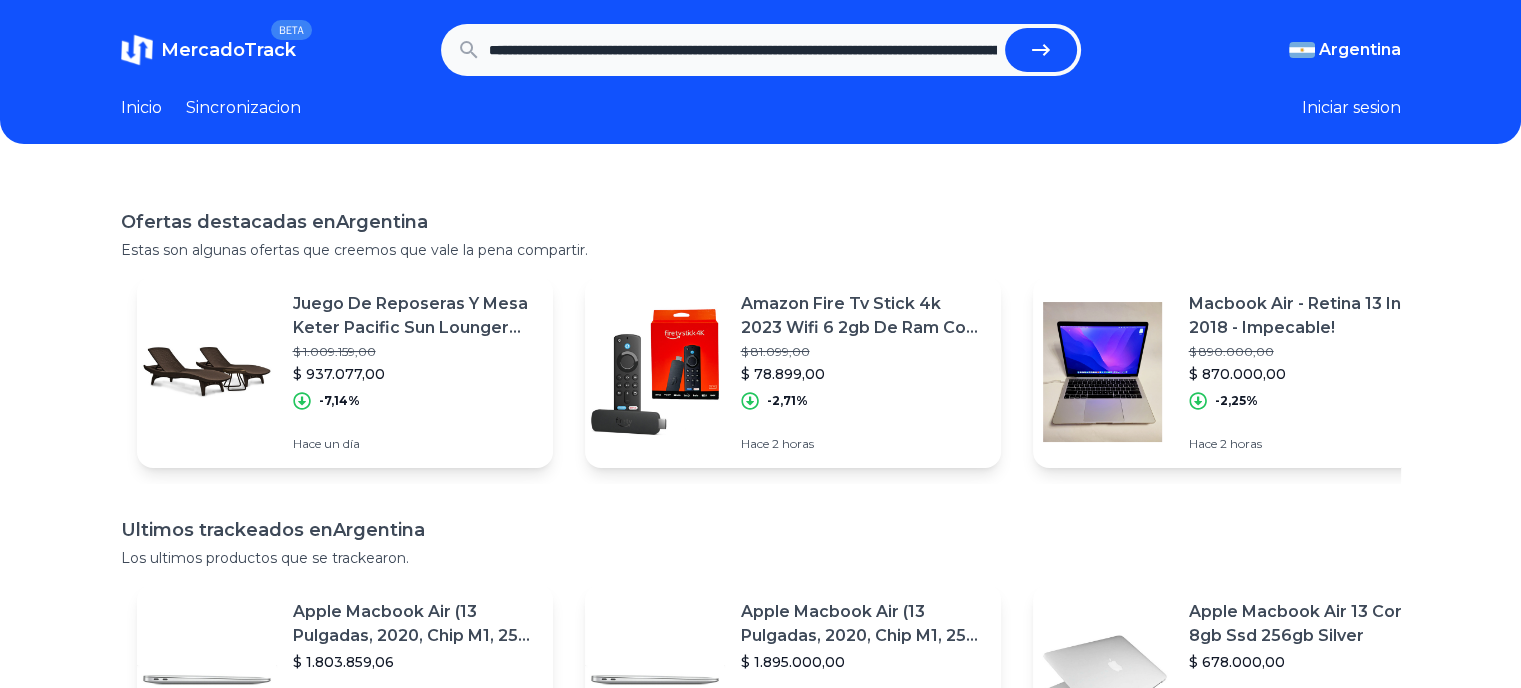 scroll, scrollTop: 0, scrollLeft: 834, axis: horizontal 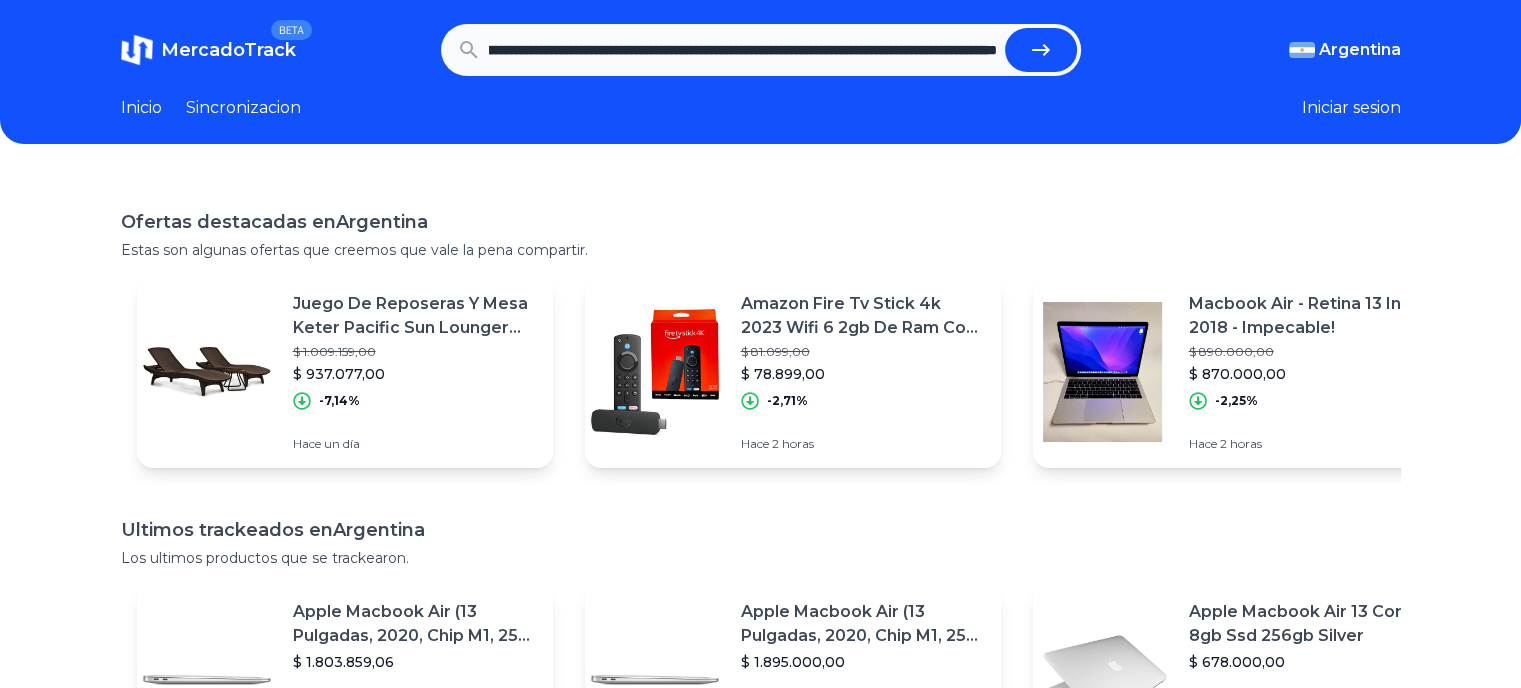 click at bounding box center (1041, 50) 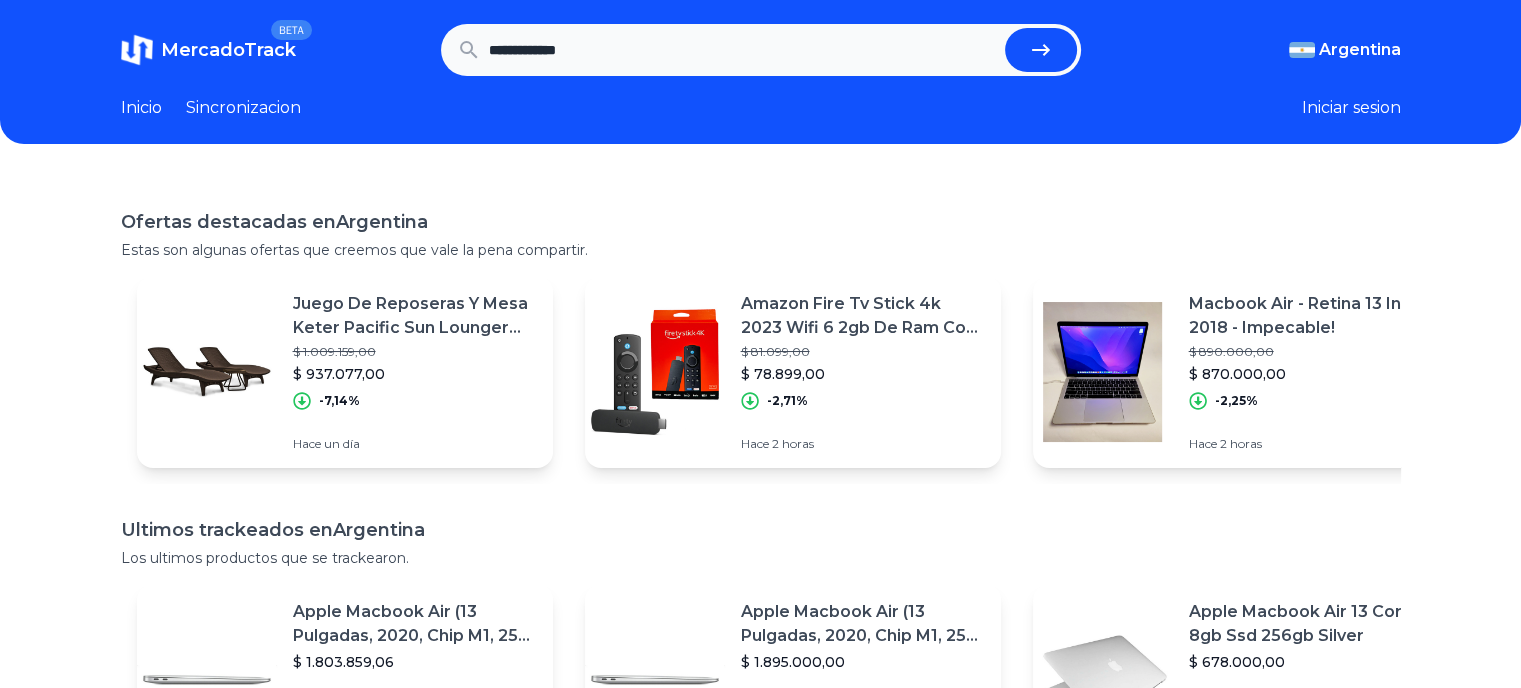 scroll, scrollTop: 0, scrollLeft: 0, axis: both 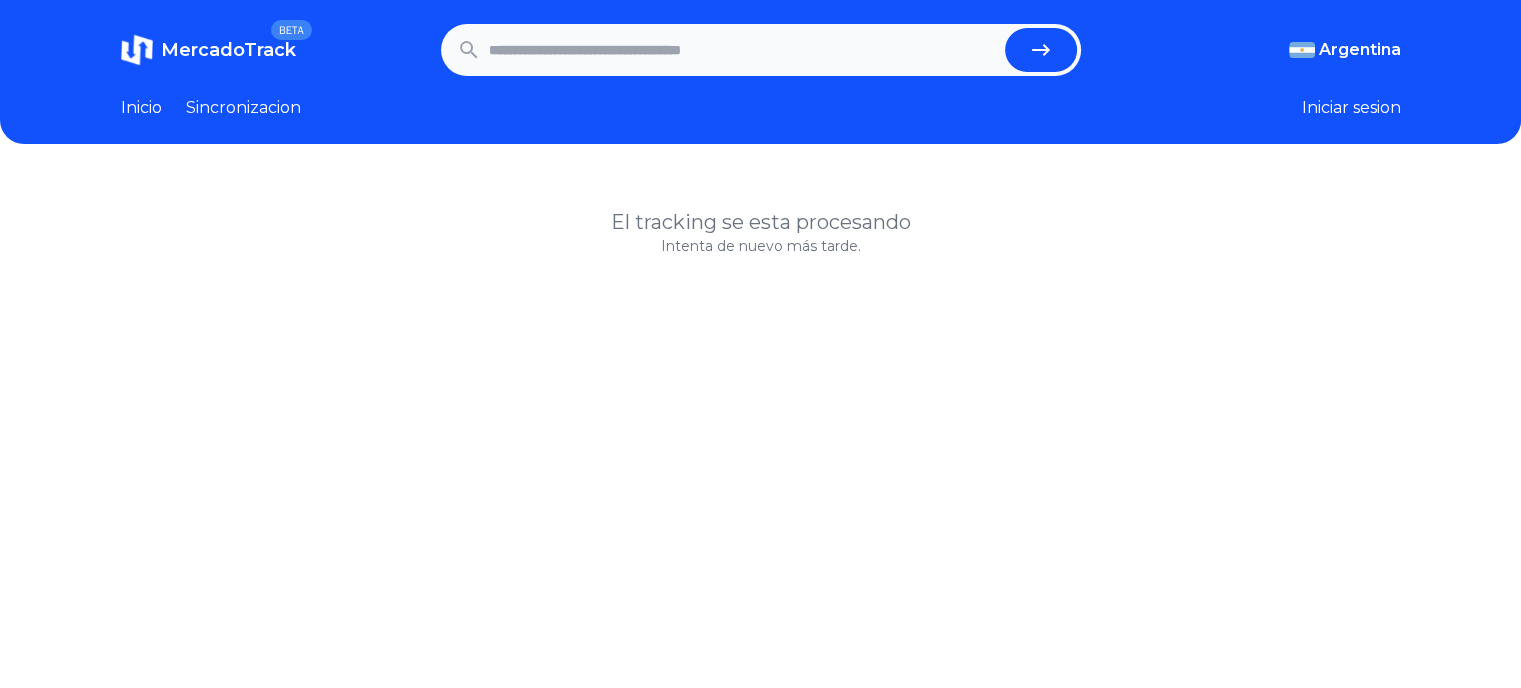 click at bounding box center [743, 50] 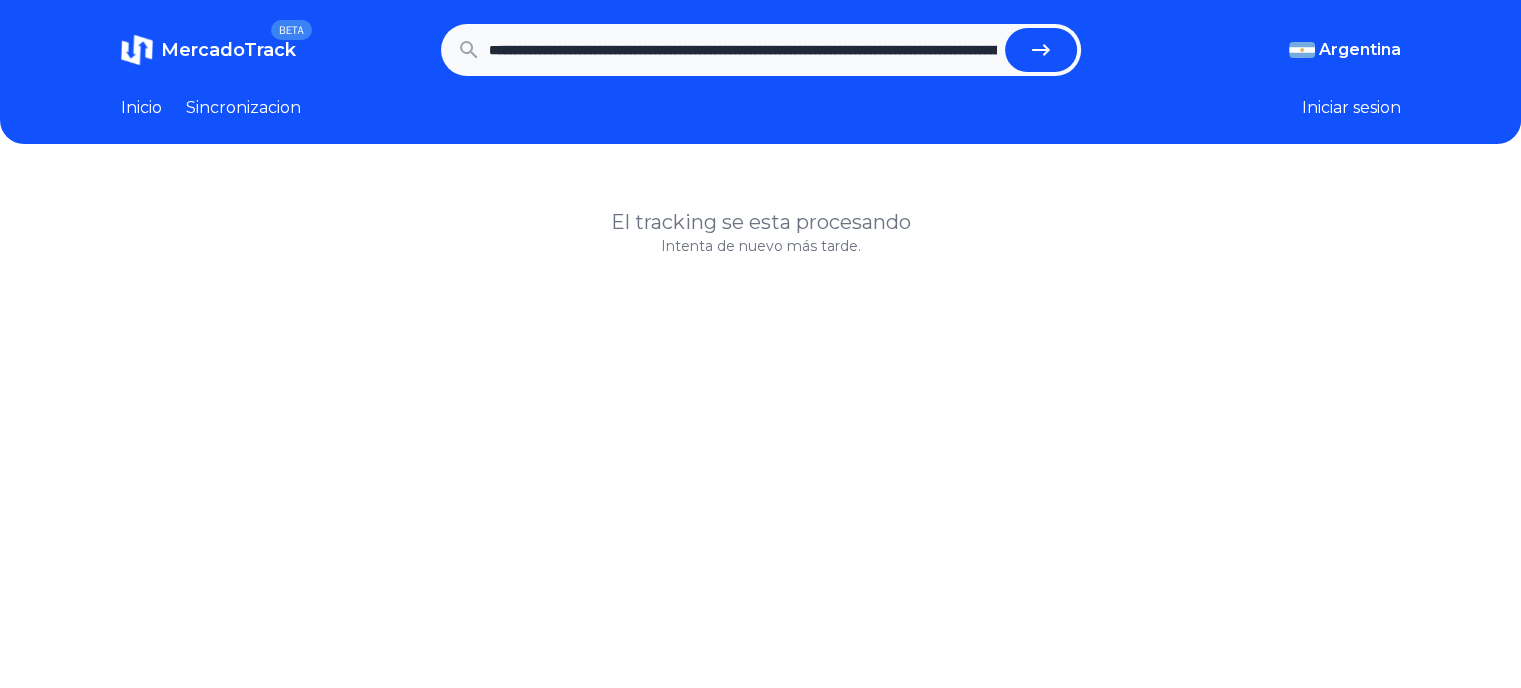 scroll, scrollTop: 0, scrollLeft: 834, axis: horizontal 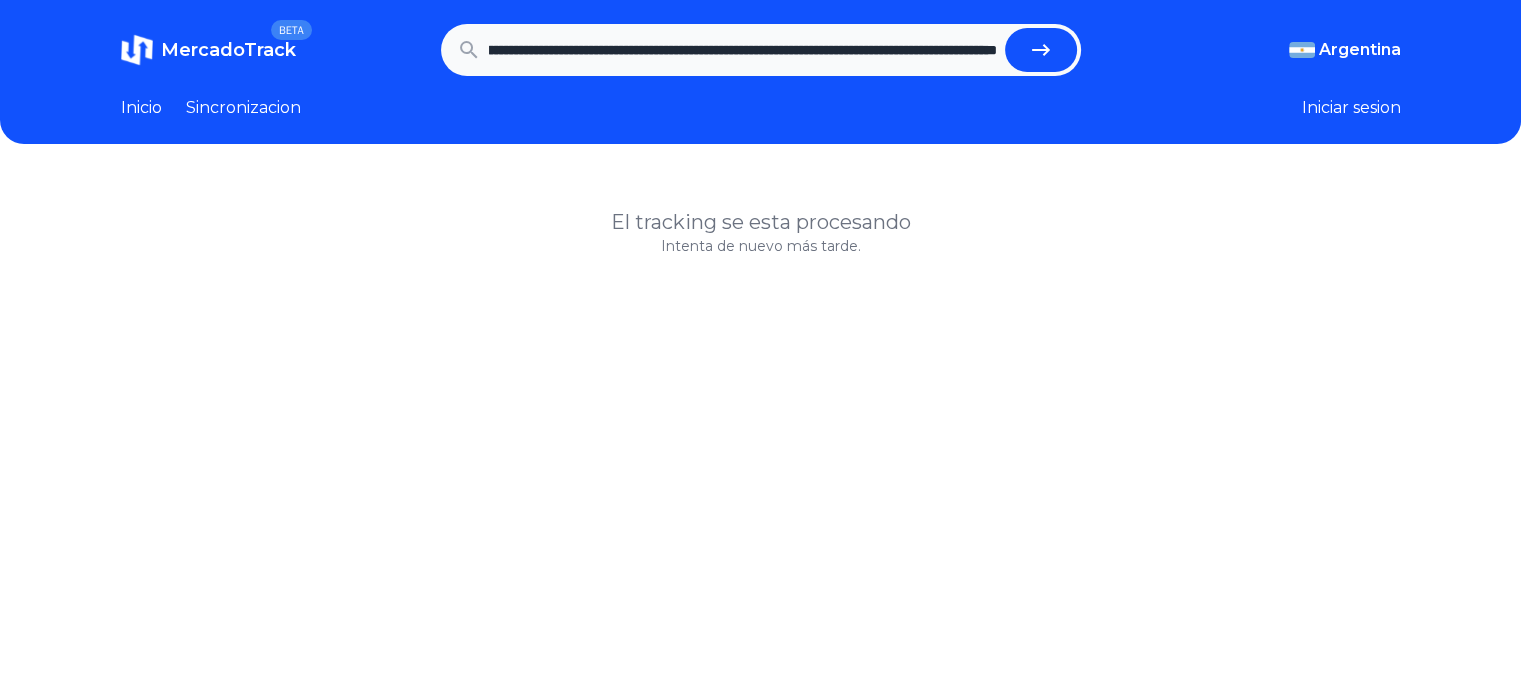 click at bounding box center (1041, 50) 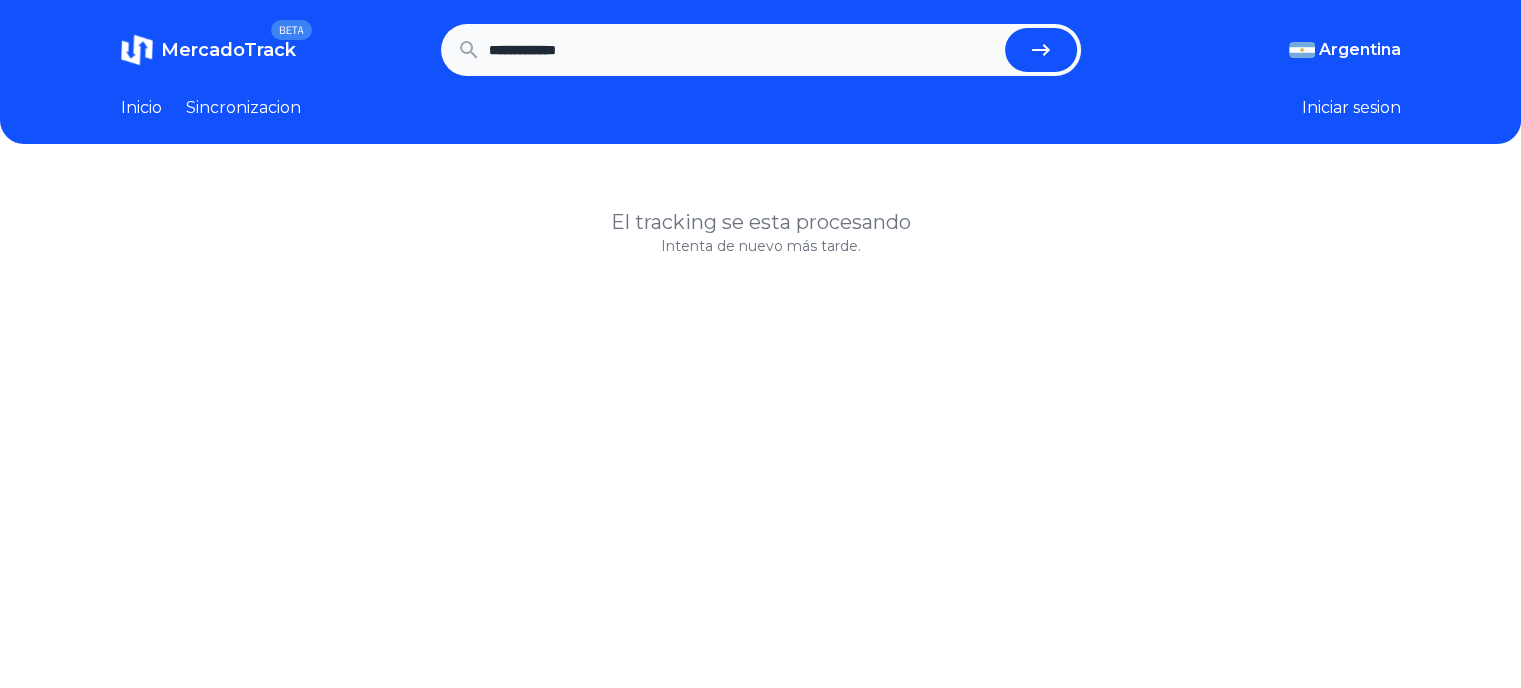scroll, scrollTop: 0, scrollLeft: 0, axis: both 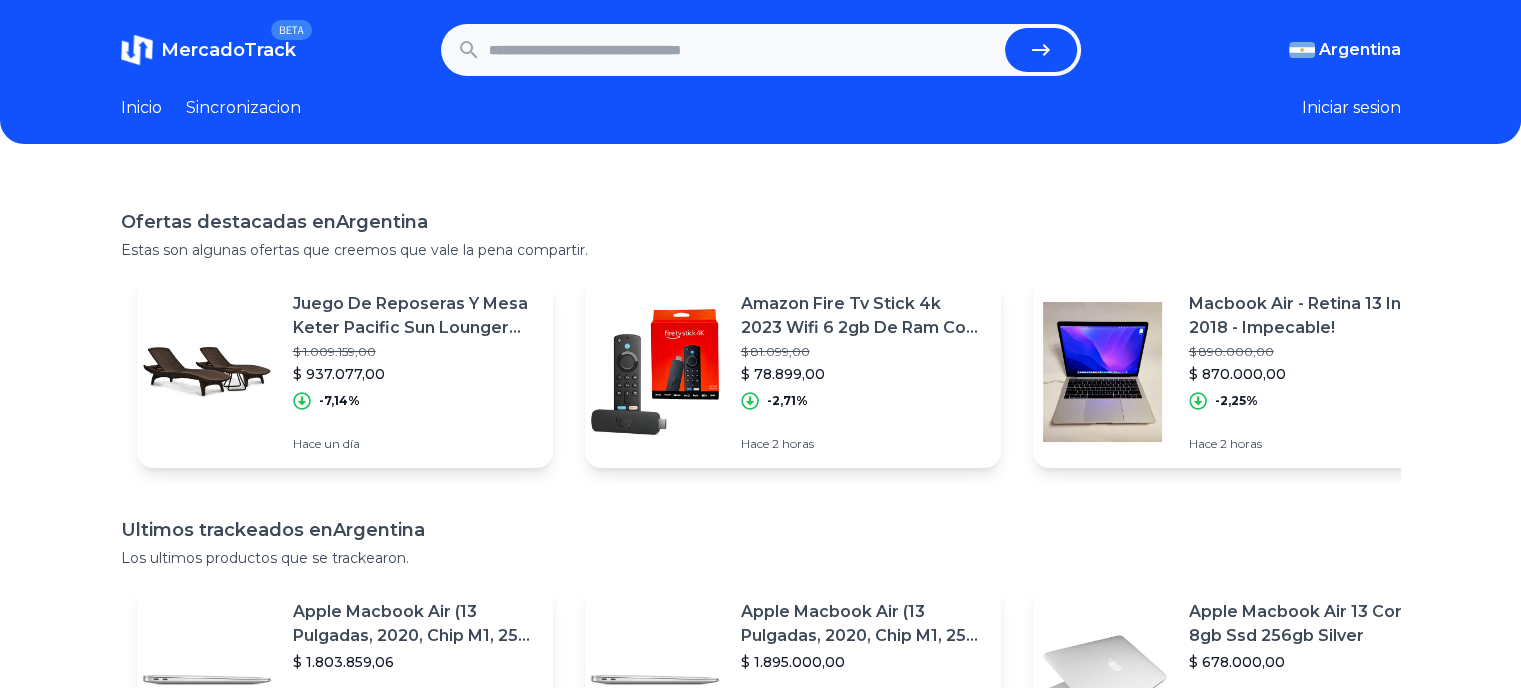 click at bounding box center [743, 50] 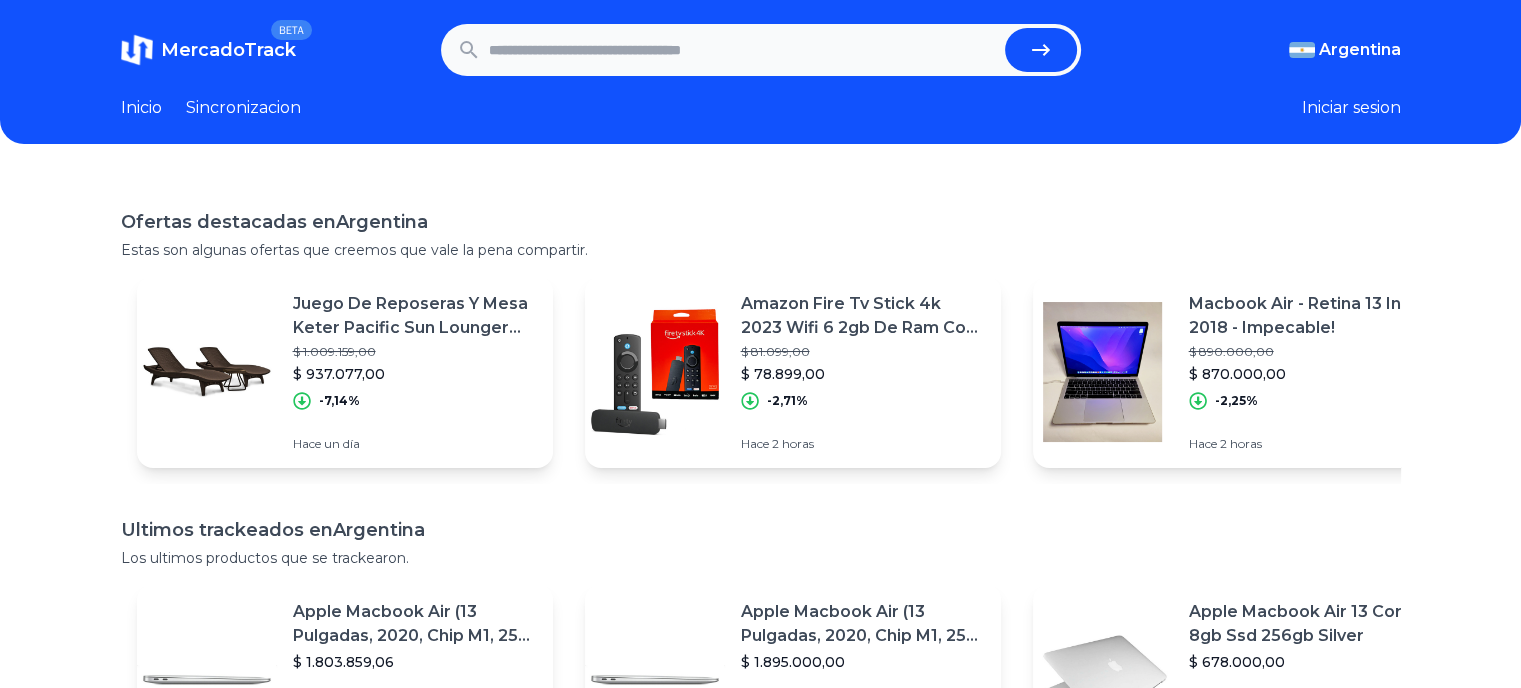 paste on "**********" 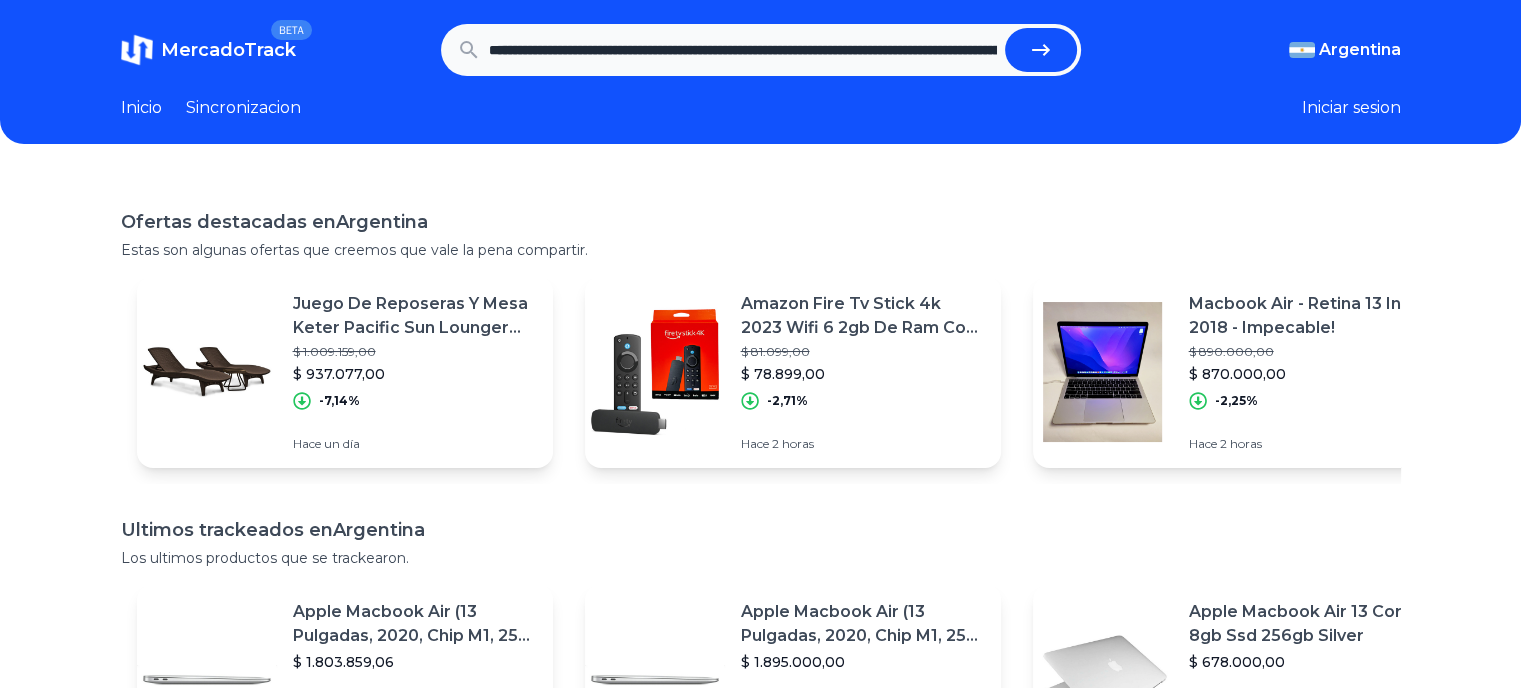 scroll, scrollTop: 0, scrollLeft: 834, axis: horizontal 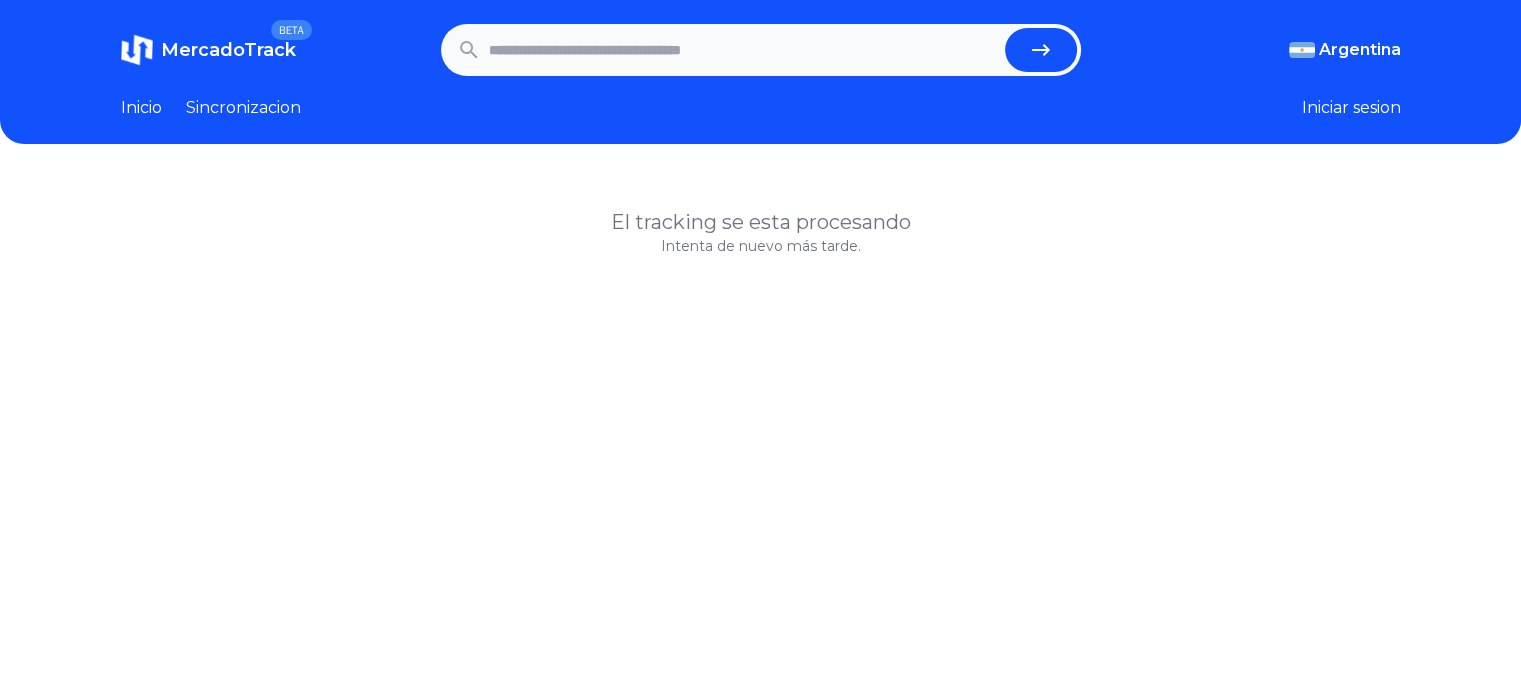 click at bounding box center [743, 50] 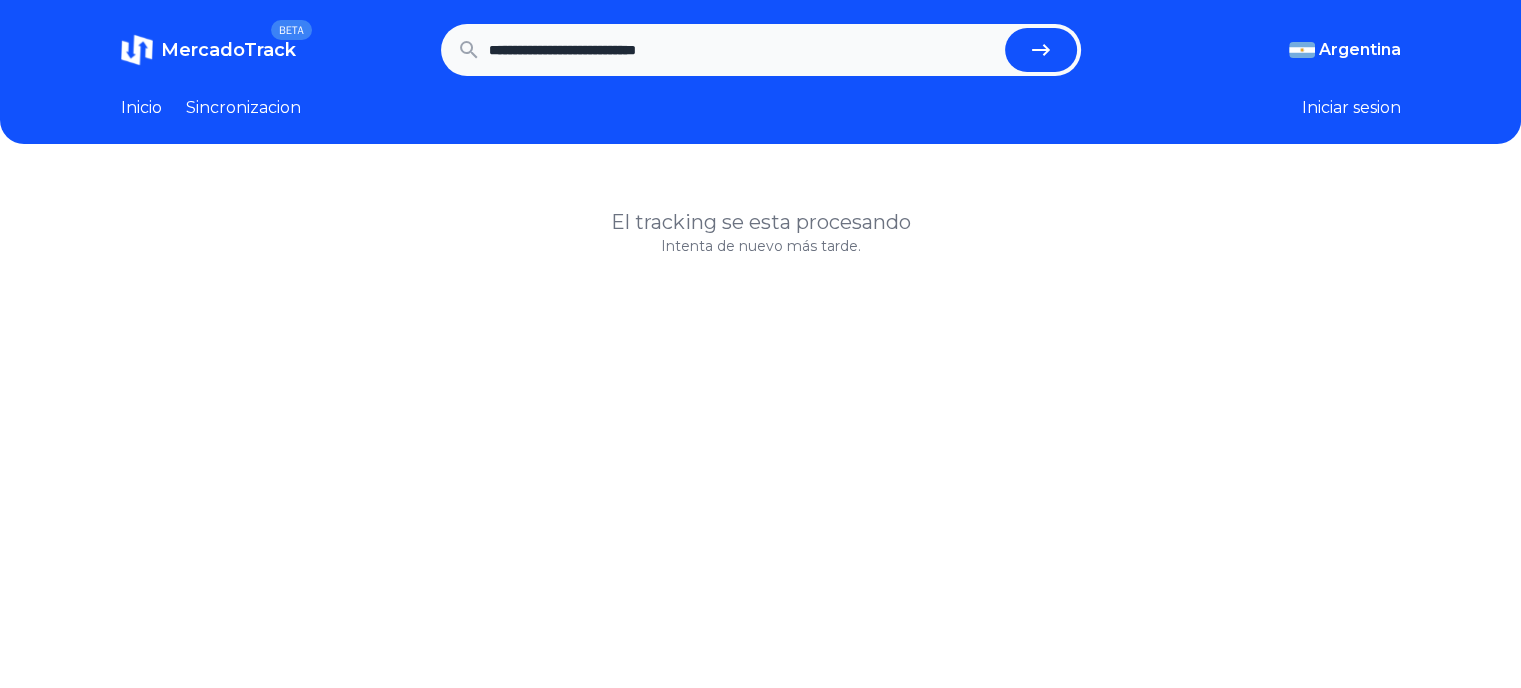 type on "**********" 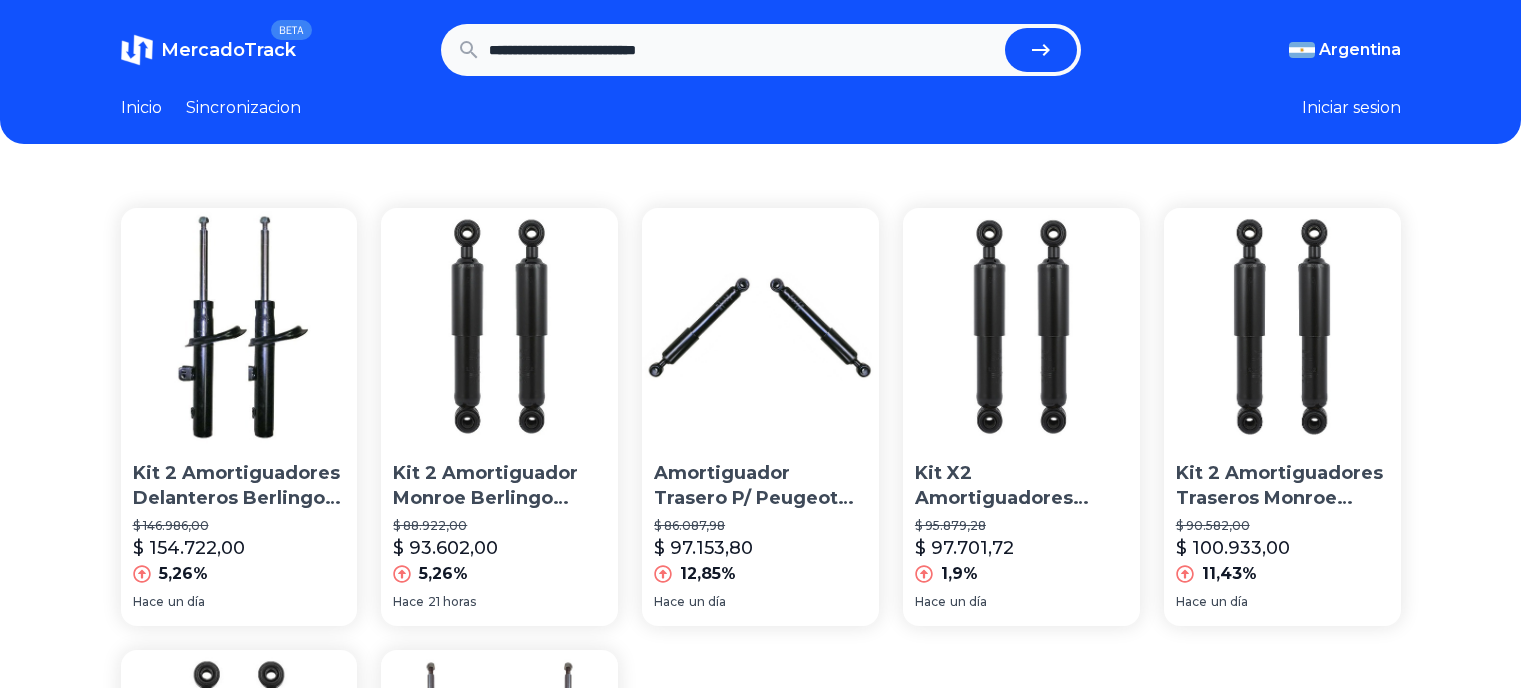 scroll, scrollTop: 0, scrollLeft: 0, axis: both 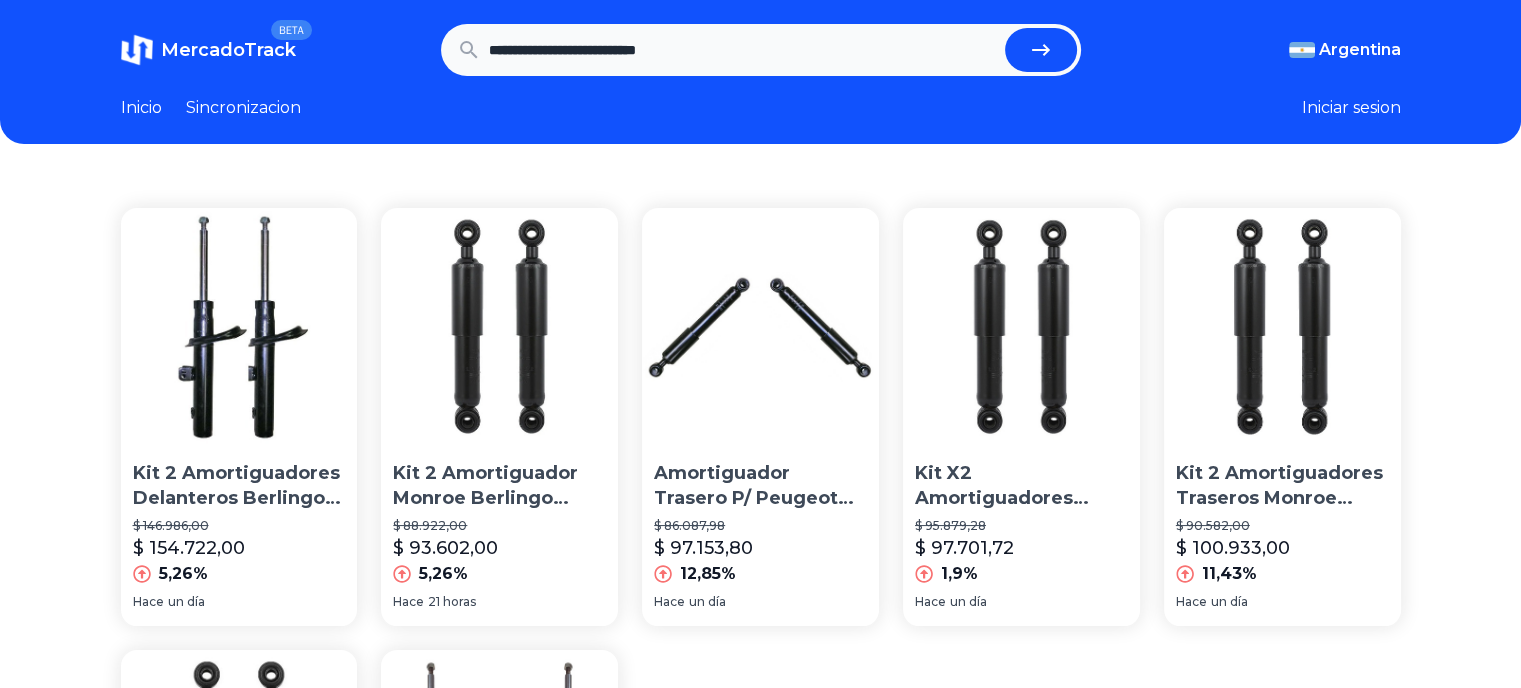 click on "Kit 2 Amortiguadores Delanteros Berlingo Partner Monroe" at bounding box center [239, 486] 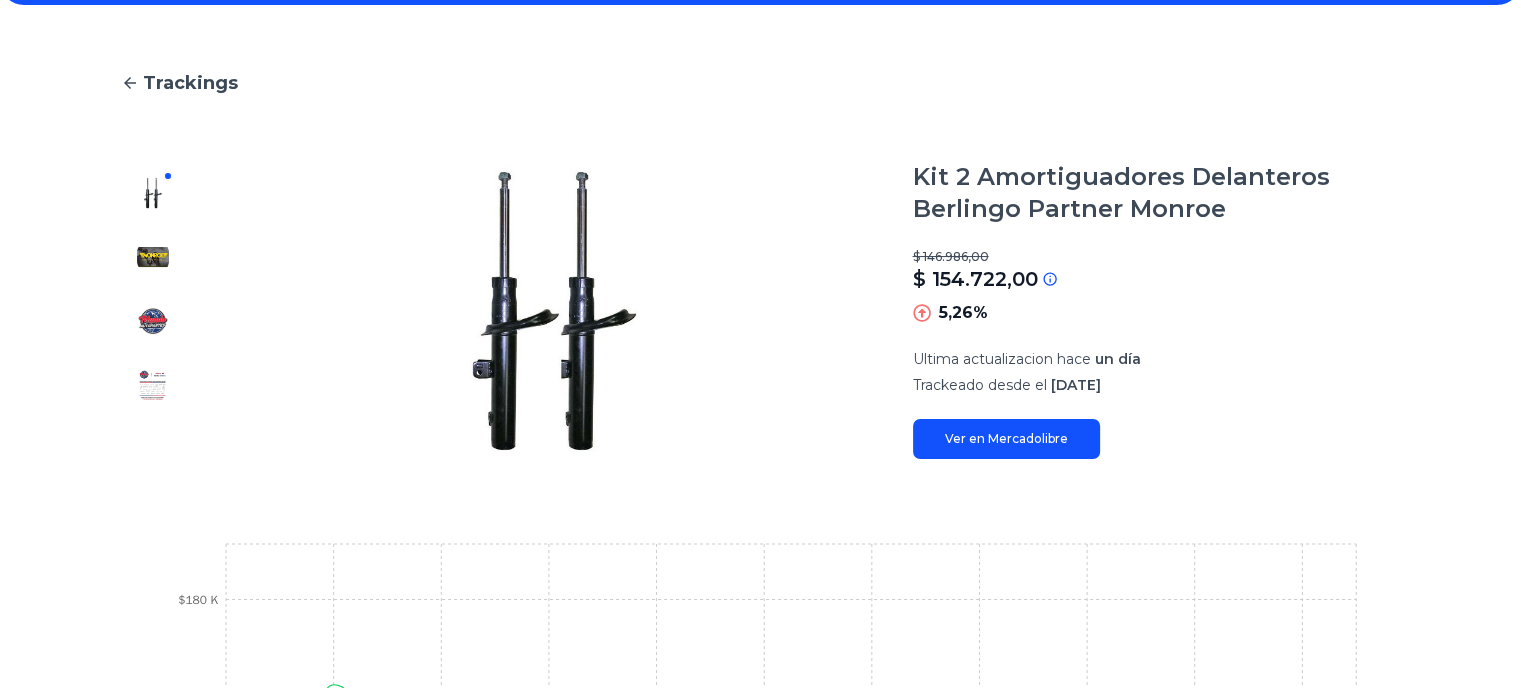 scroll, scrollTop: 266, scrollLeft: 0, axis: vertical 